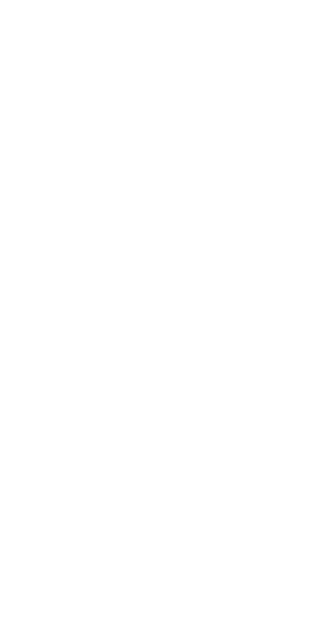 scroll, scrollTop: 0, scrollLeft: 0, axis: both 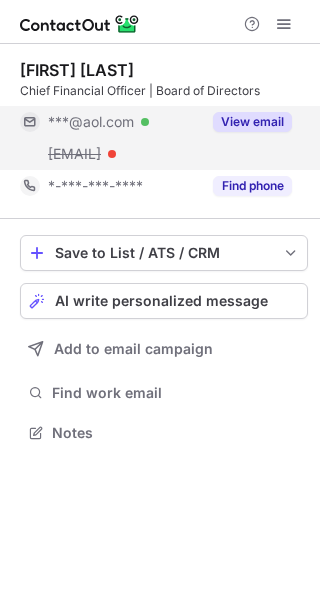 click on "View email" at bounding box center (252, 122) 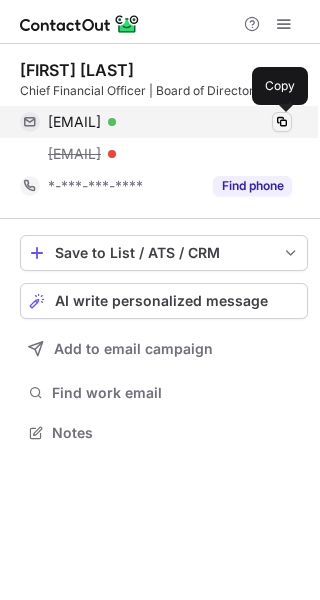 click at bounding box center [282, 122] 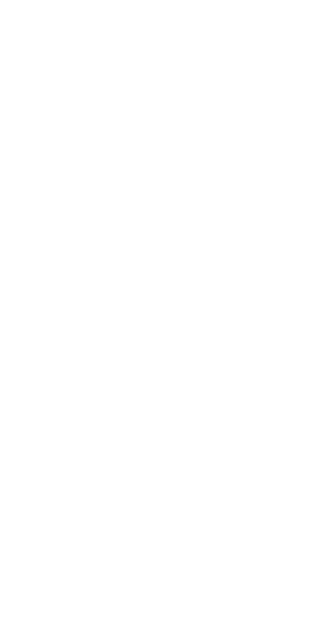 scroll, scrollTop: 0, scrollLeft: 0, axis: both 